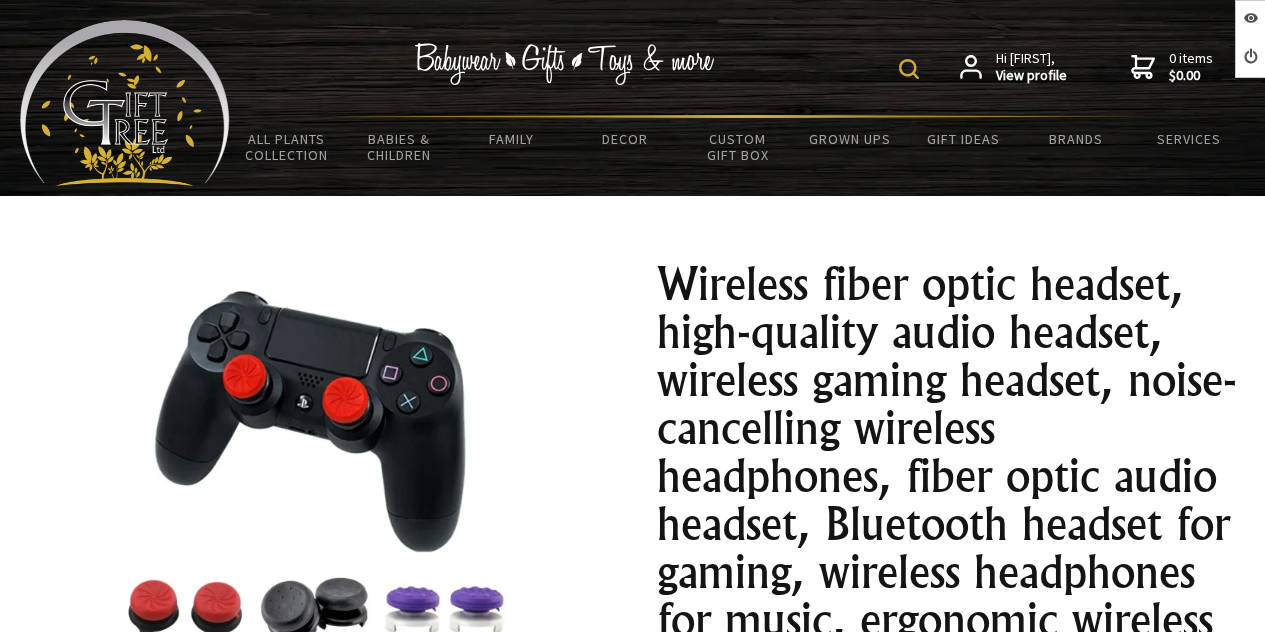 scroll, scrollTop: 395, scrollLeft: 0, axis: vertical 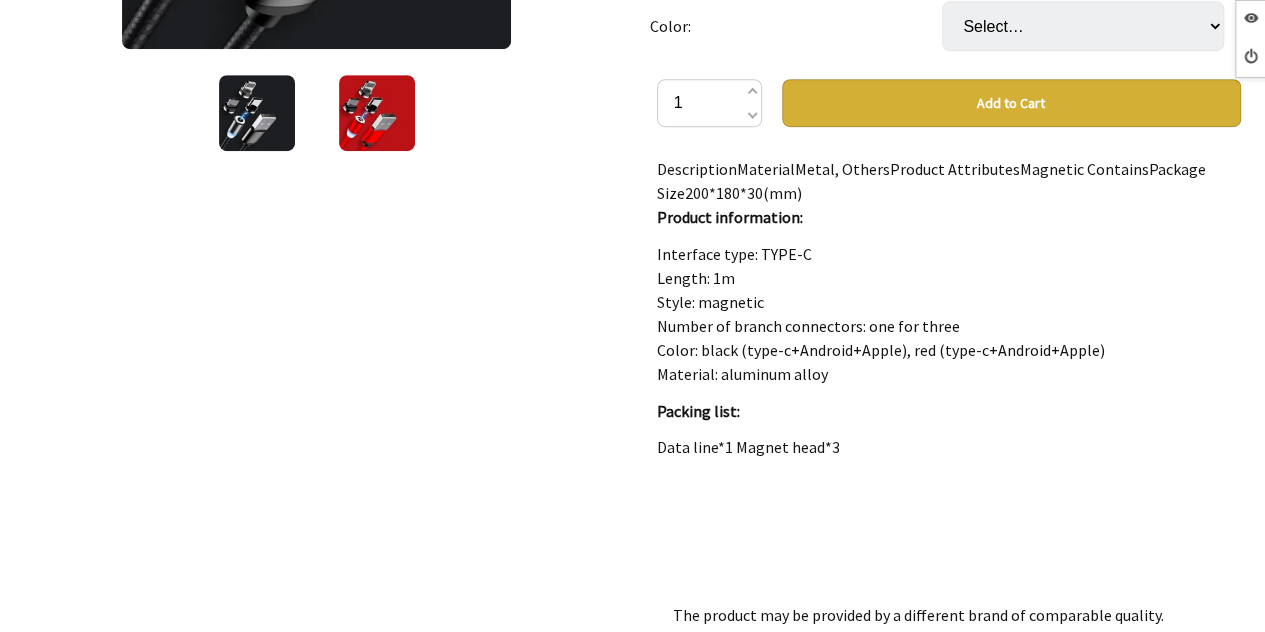 click at bounding box center [377, 113] 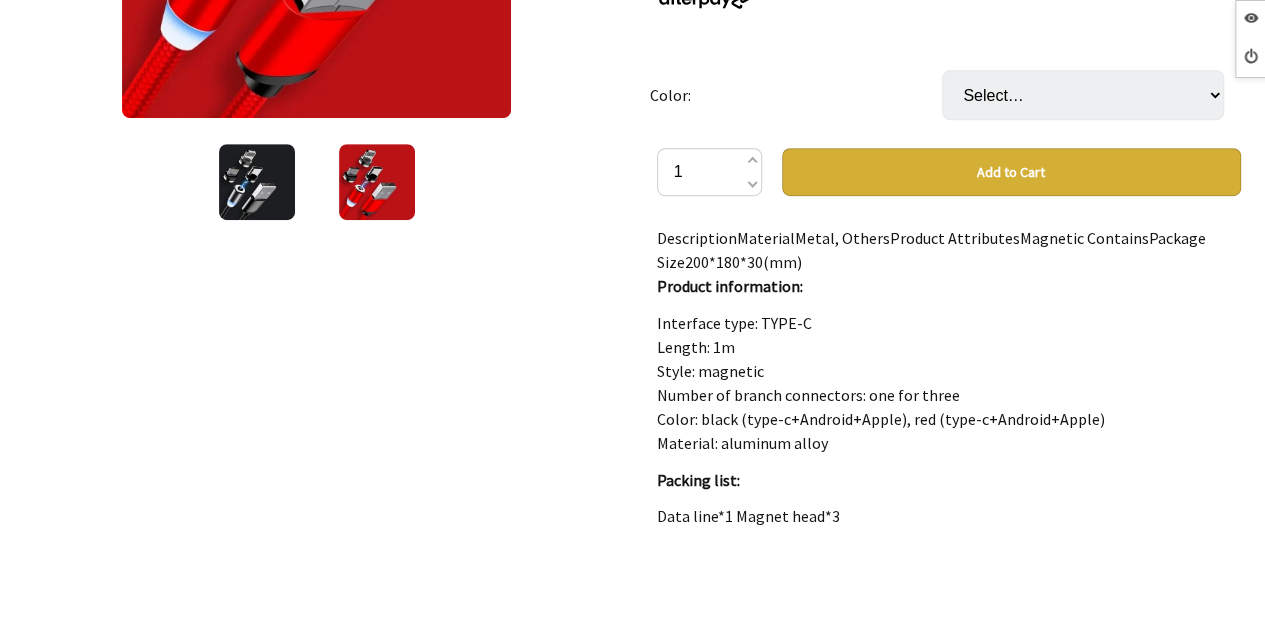 scroll, scrollTop: 500, scrollLeft: 0, axis: vertical 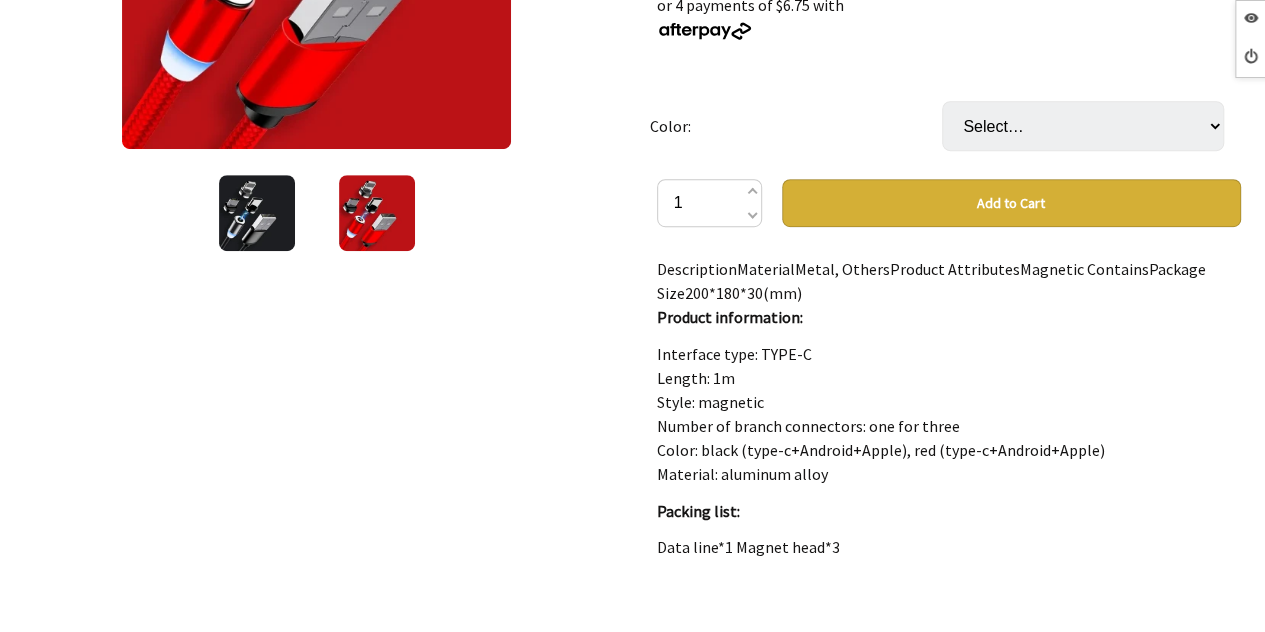 drag, startPoint x: 270, startPoint y: 189, endPoint x: 299, endPoint y: 196, distance: 29.832869 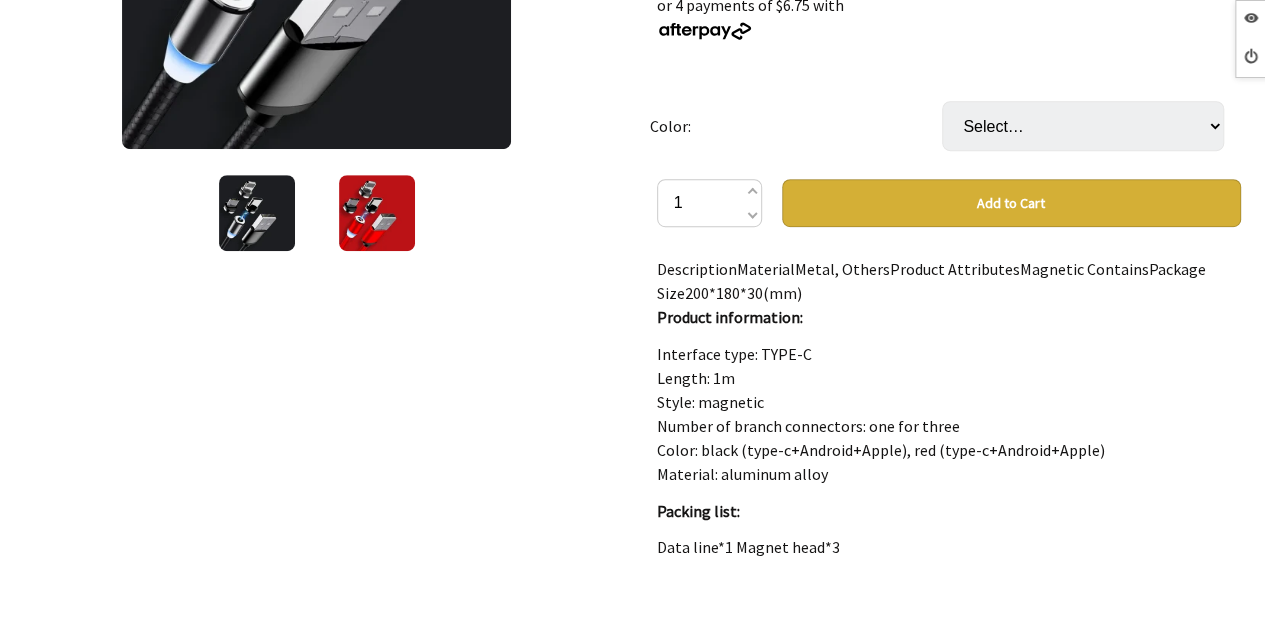 click at bounding box center [377, 213] 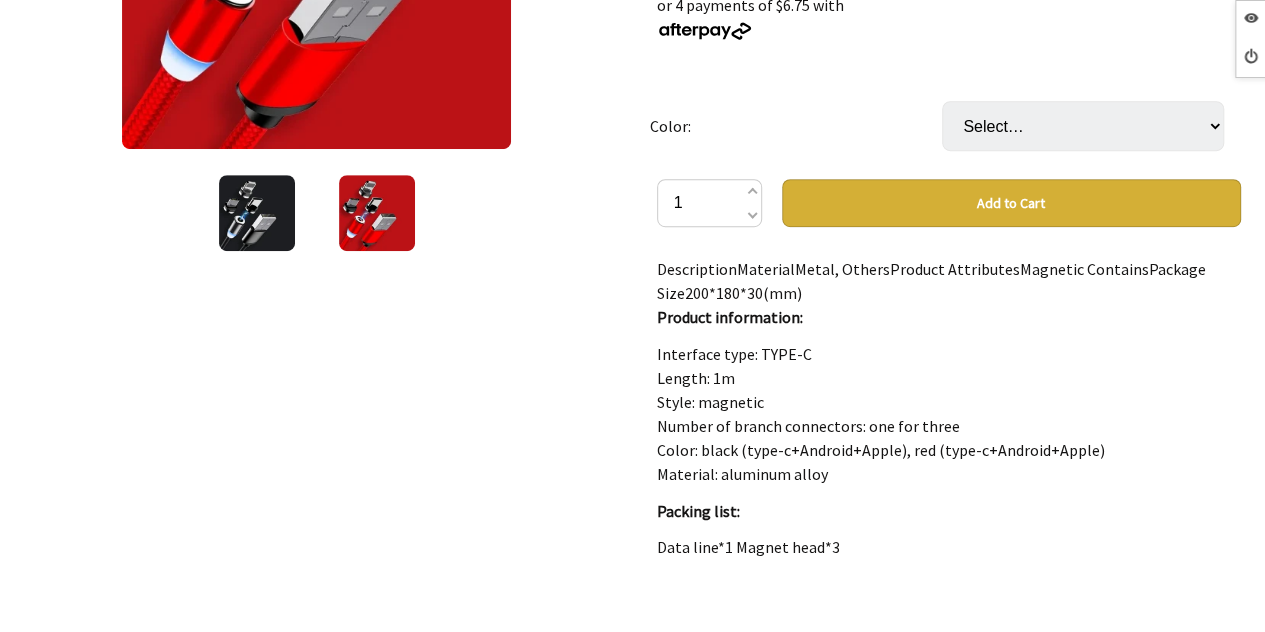 click at bounding box center (257, 213) 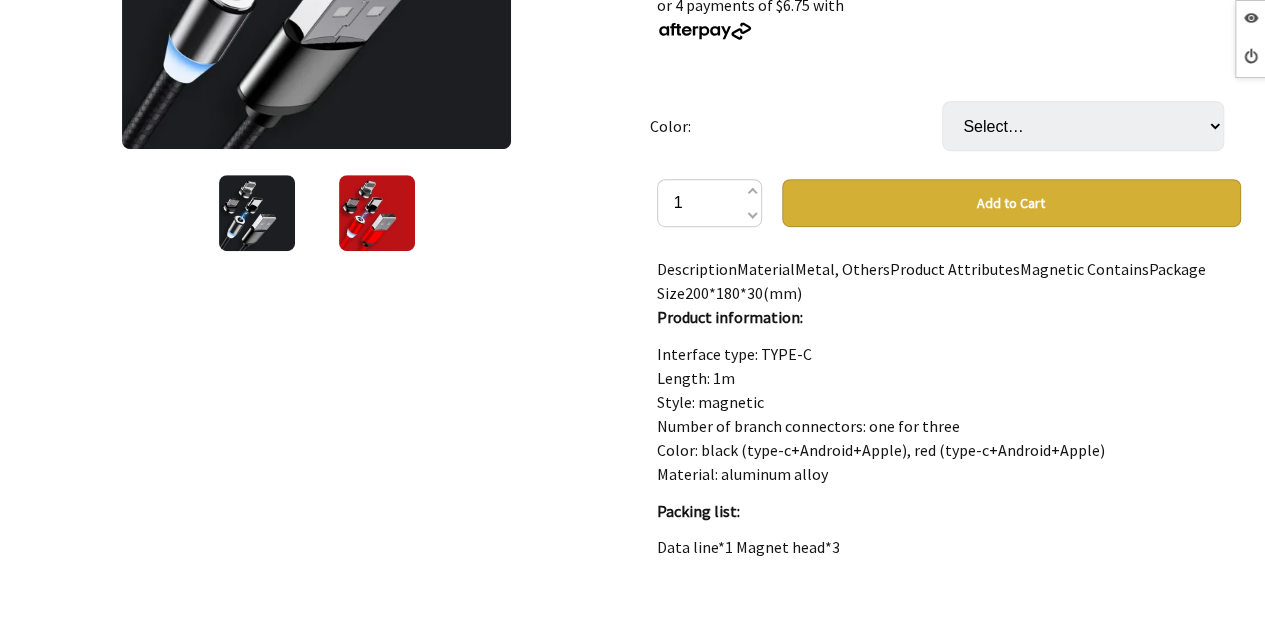 click at bounding box center (257, 213) 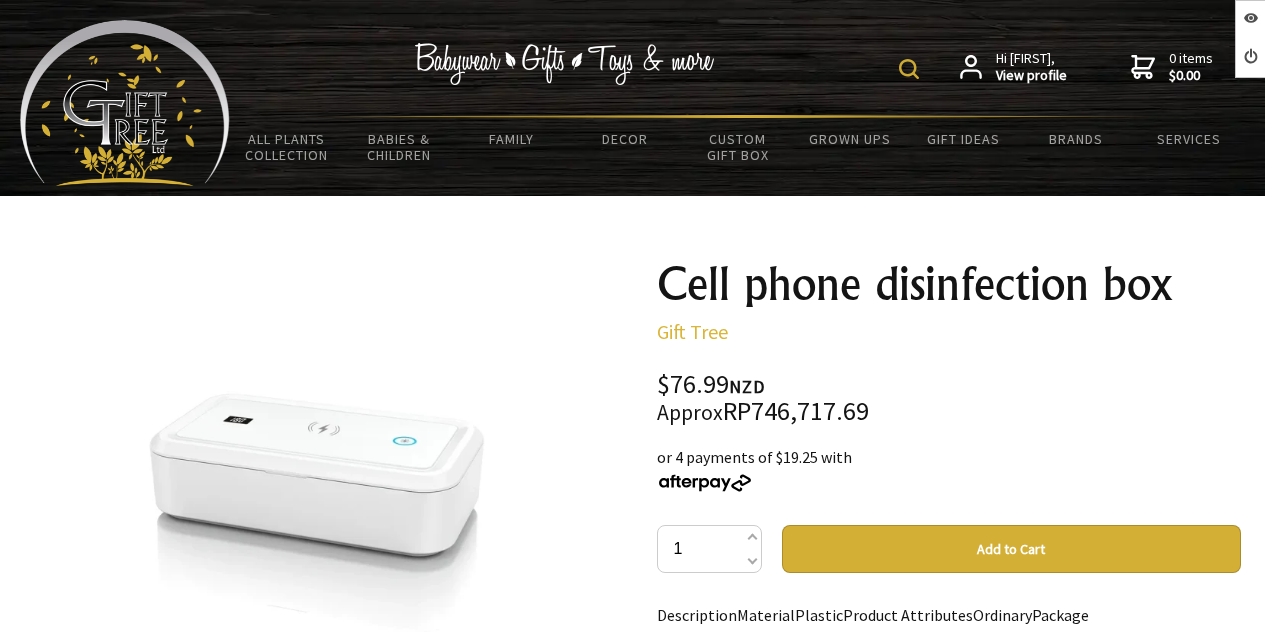 scroll, scrollTop: 0, scrollLeft: 0, axis: both 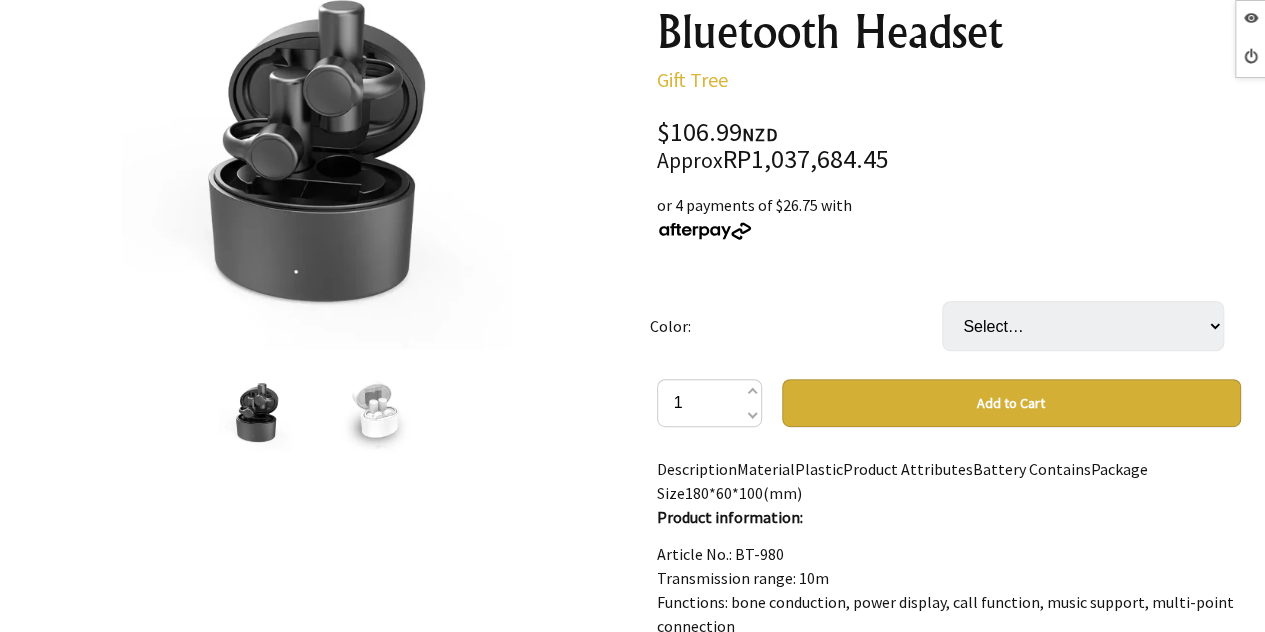 click at bounding box center [377, 413] 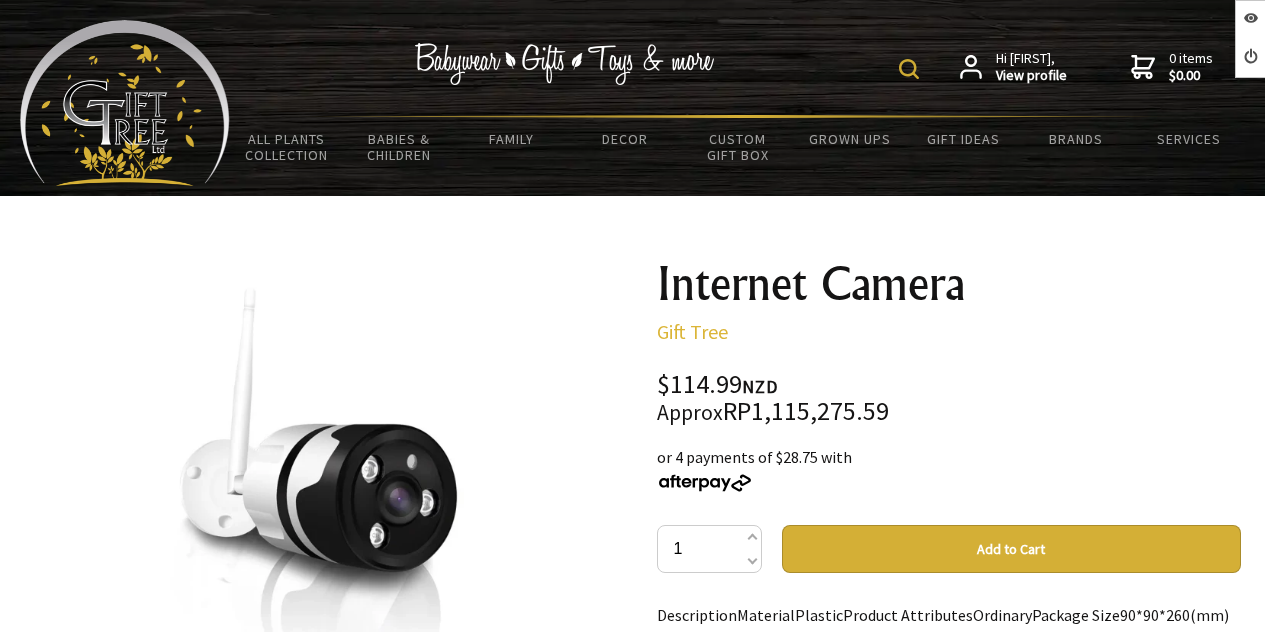 scroll, scrollTop: 101, scrollLeft: 0, axis: vertical 